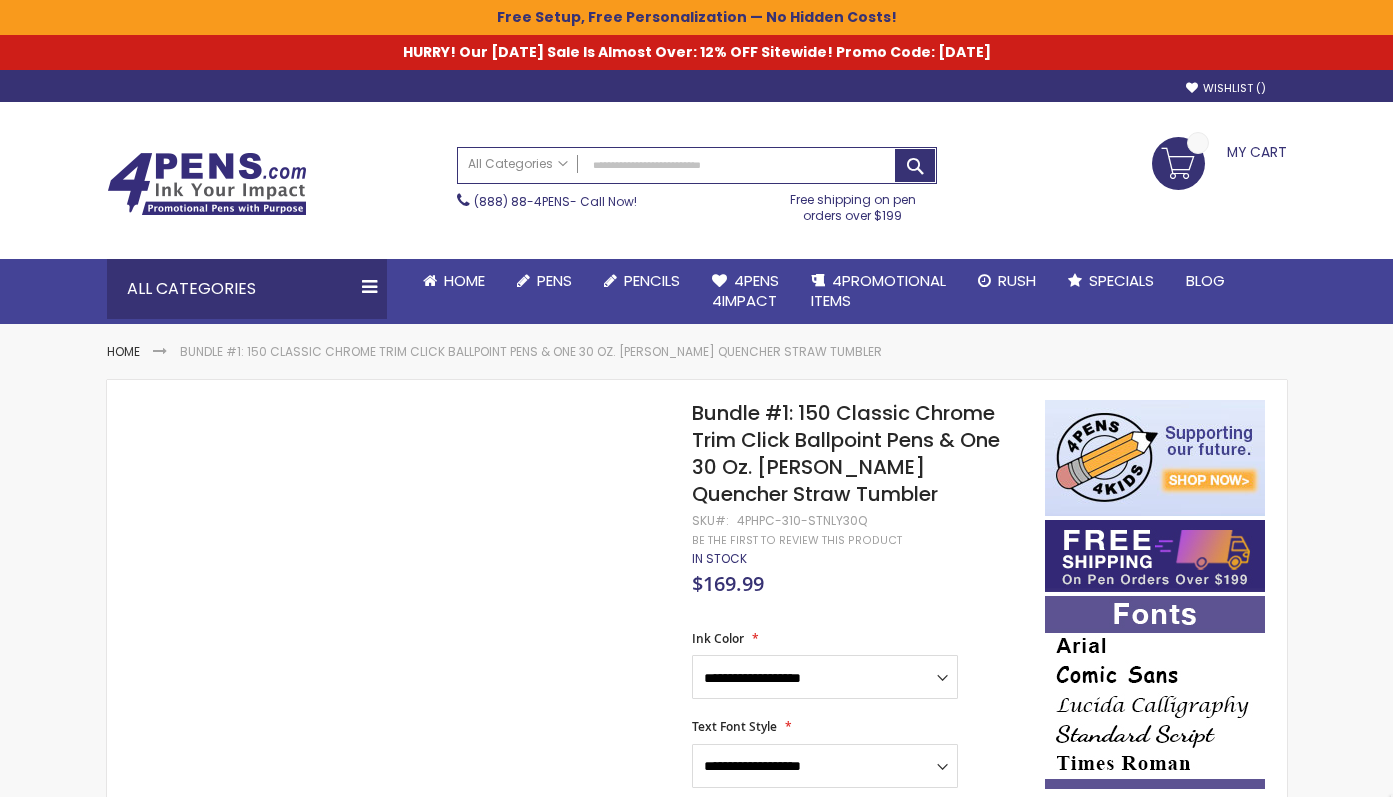 select on "*****" 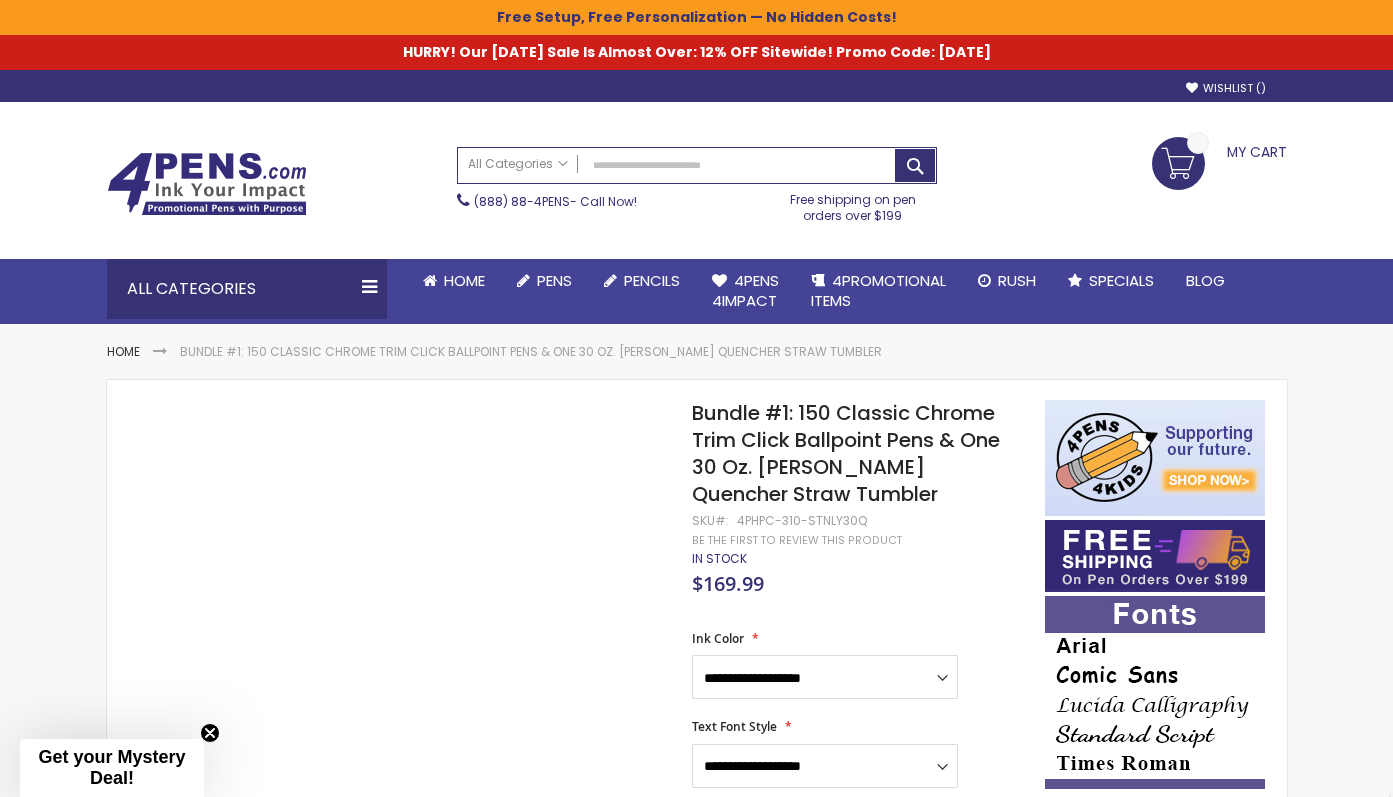 scroll, scrollTop: 0, scrollLeft: 0, axis: both 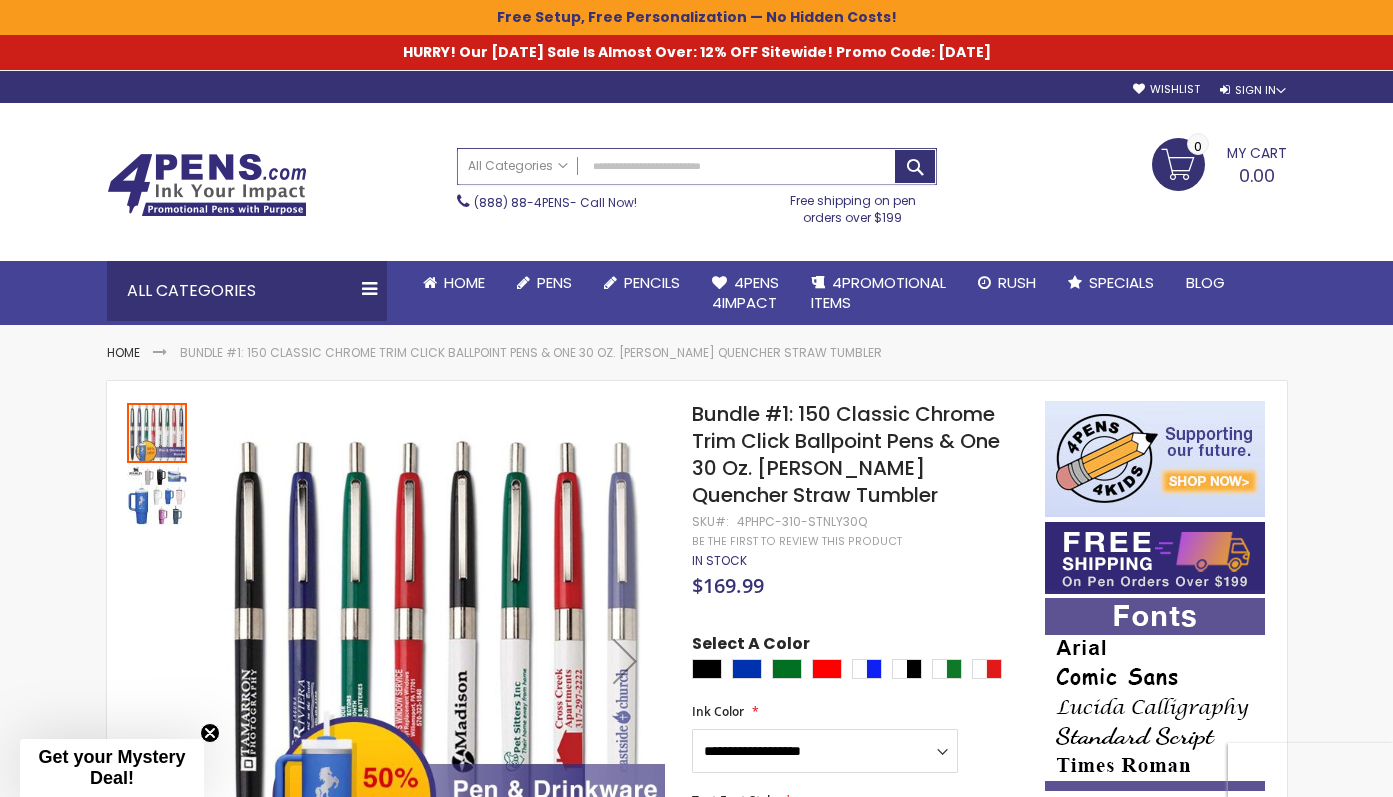 click on "Search" at bounding box center (697, 166) 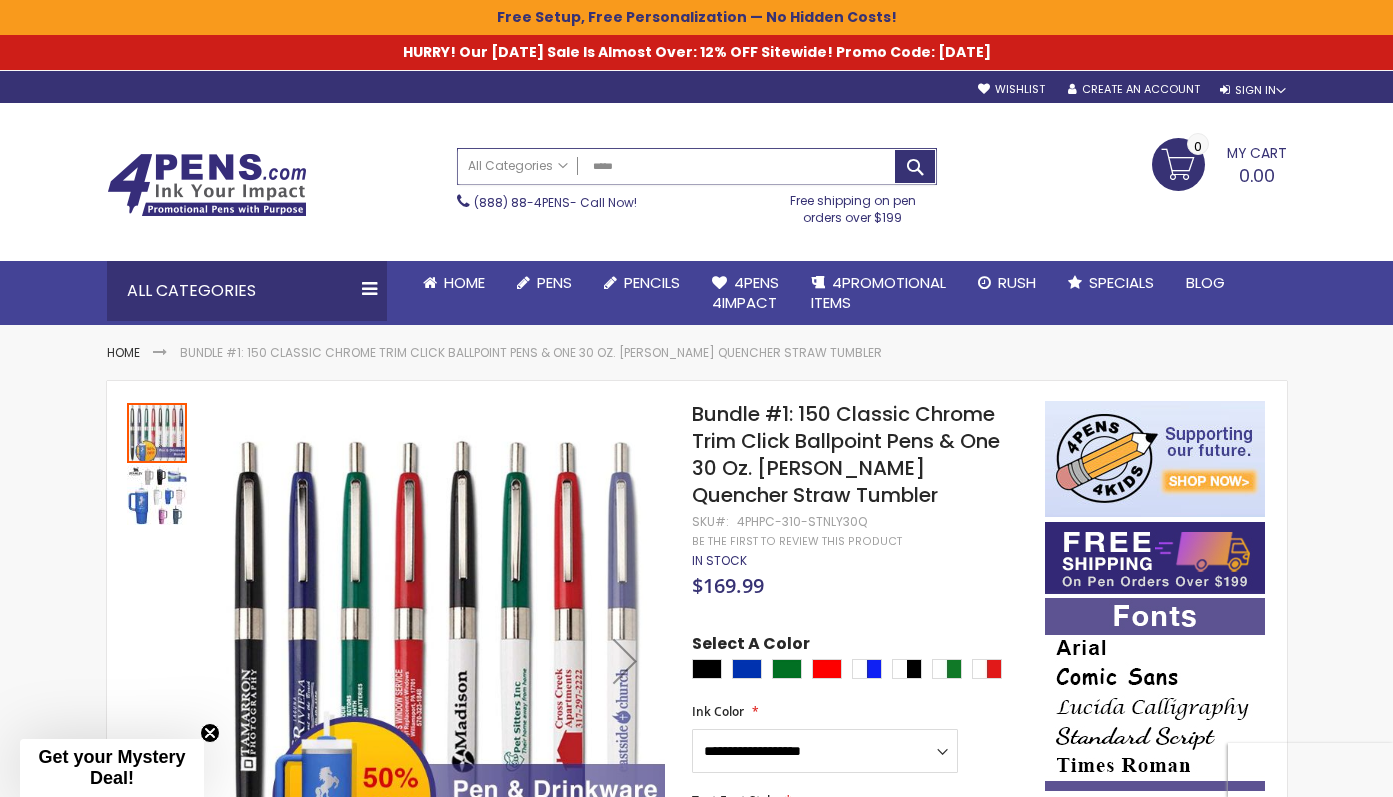 type on "******" 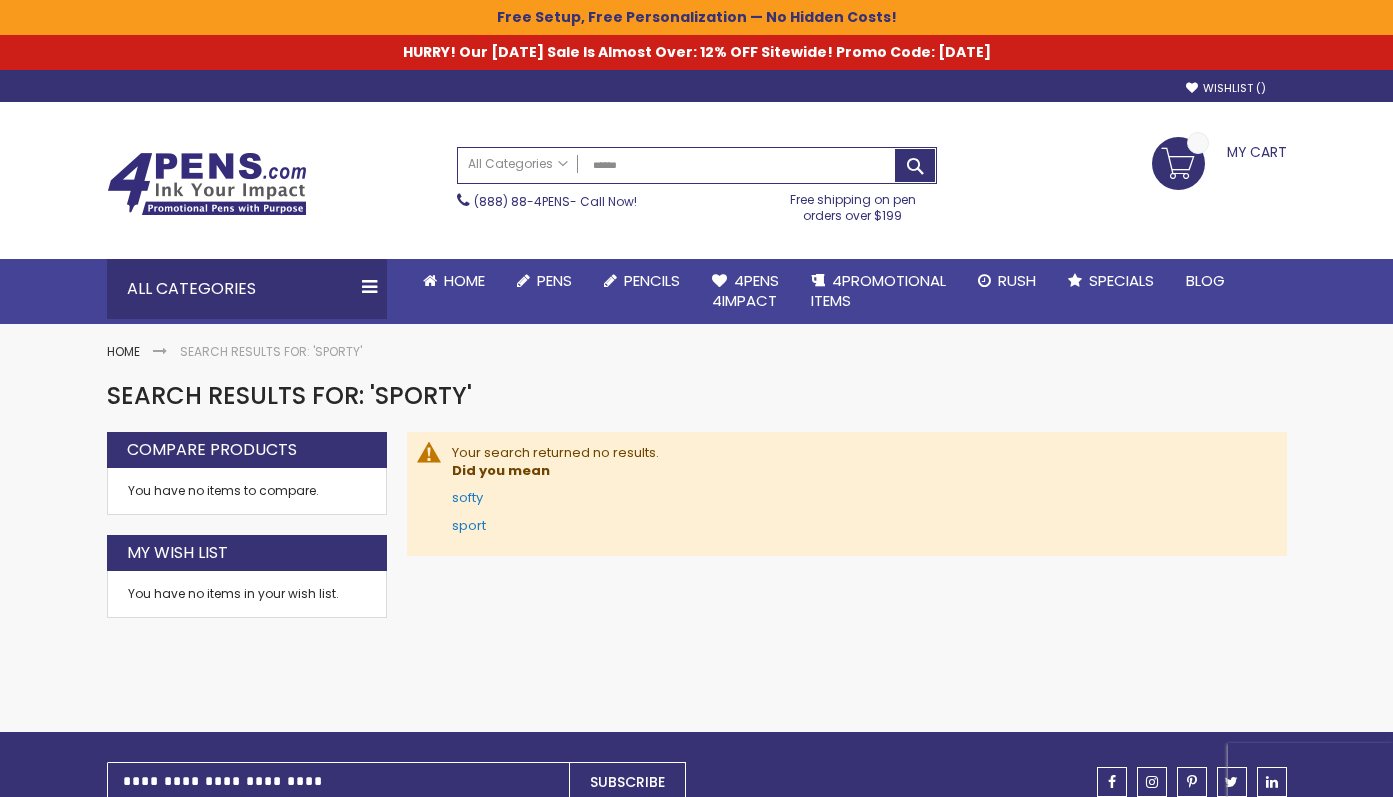scroll, scrollTop: 0, scrollLeft: 0, axis: both 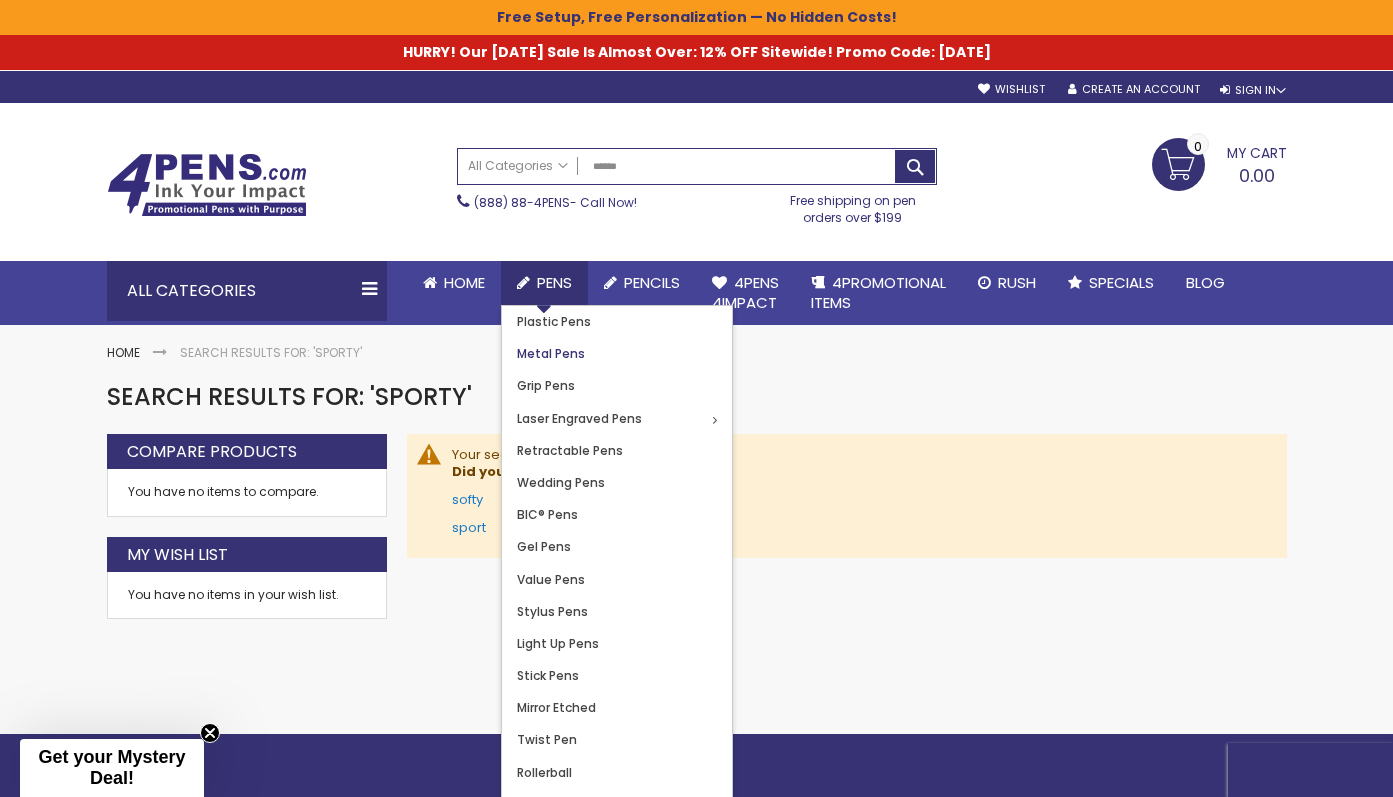click on "Metal Pens" at bounding box center (551, 353) 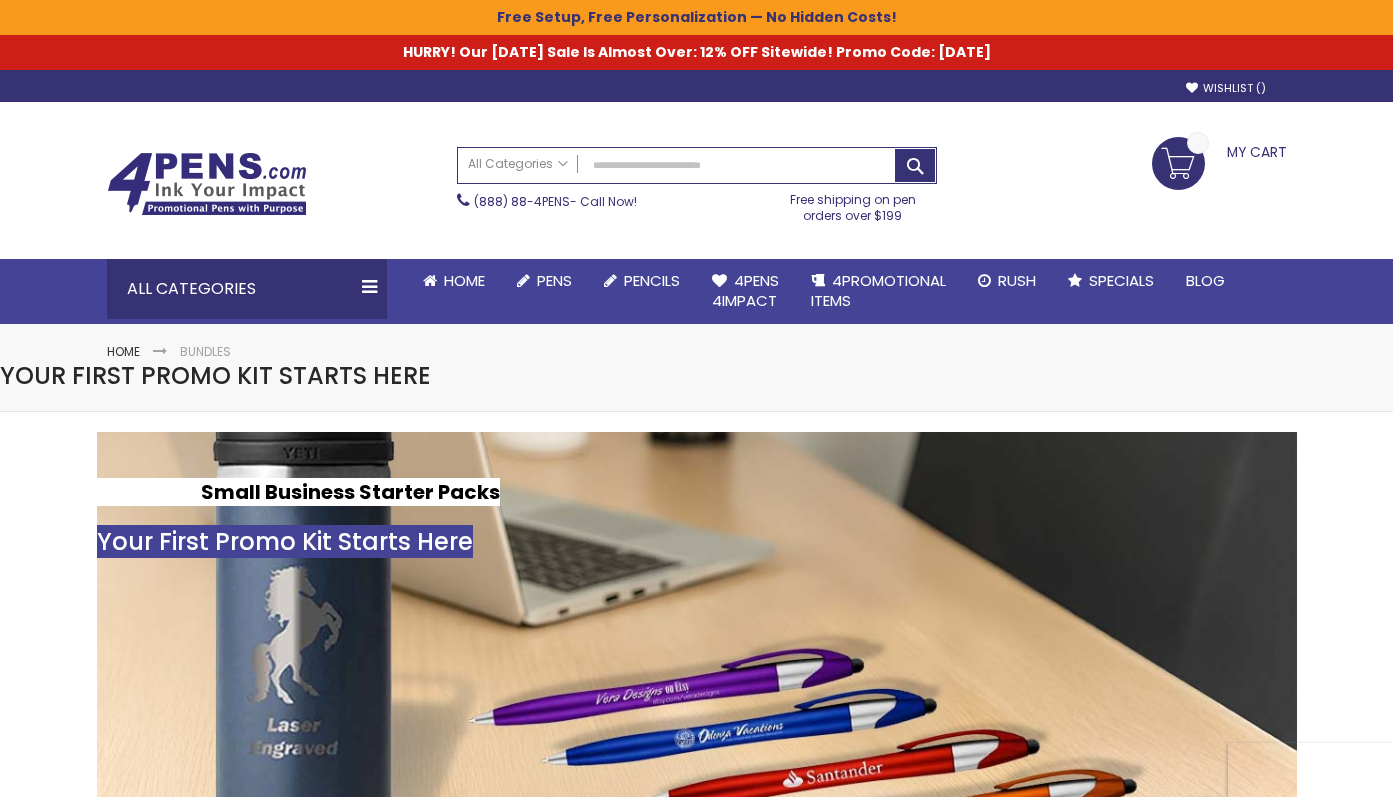 scroll, scrollTop: 0, scrollLeft: 0, axis: both 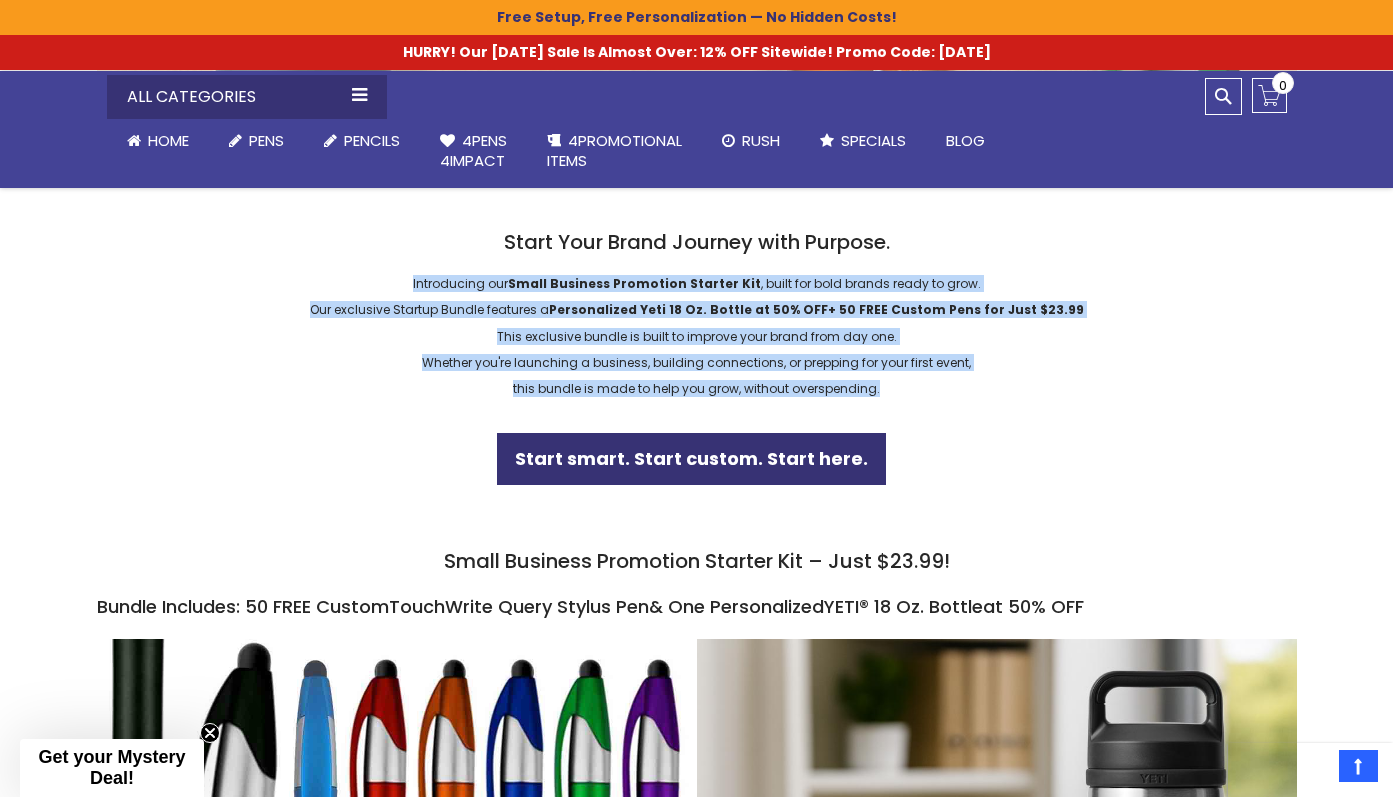 drag, startPoint x: 879, startPoint y: 381, endPoint x: 407, endPoint y: 257, distance: 488.0164 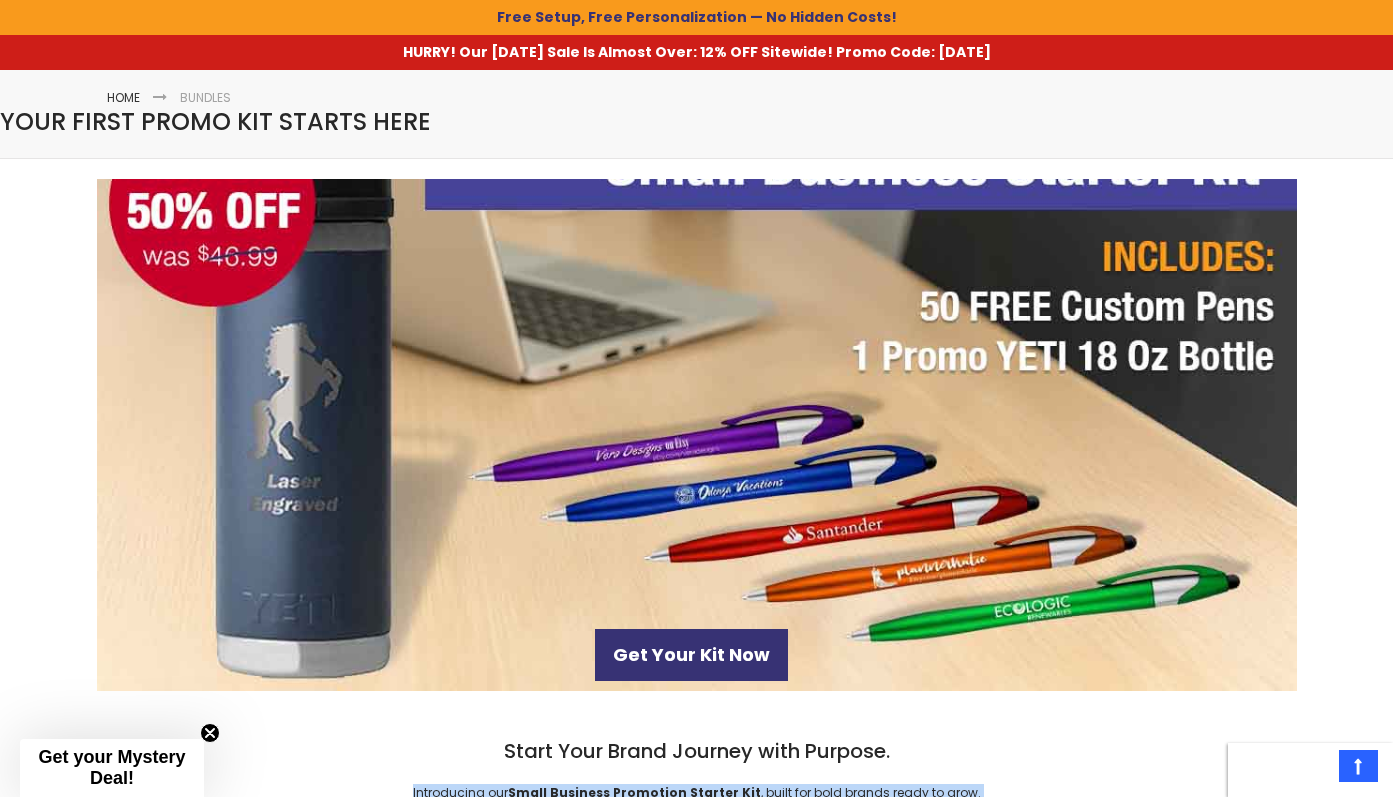 scroll, scrollTop: 285, scrollLeft: 0, axis: vertical 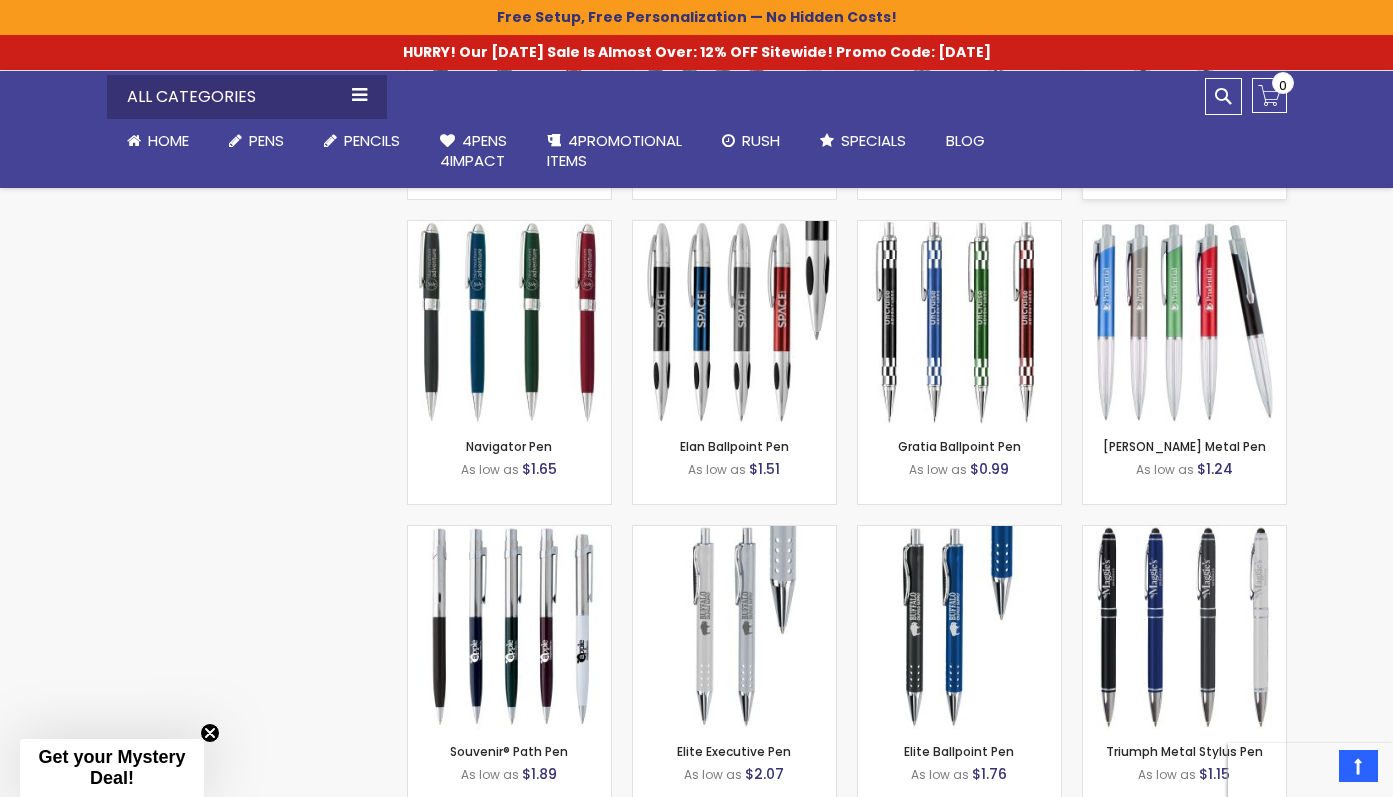click at bounding box center (1184, 322) 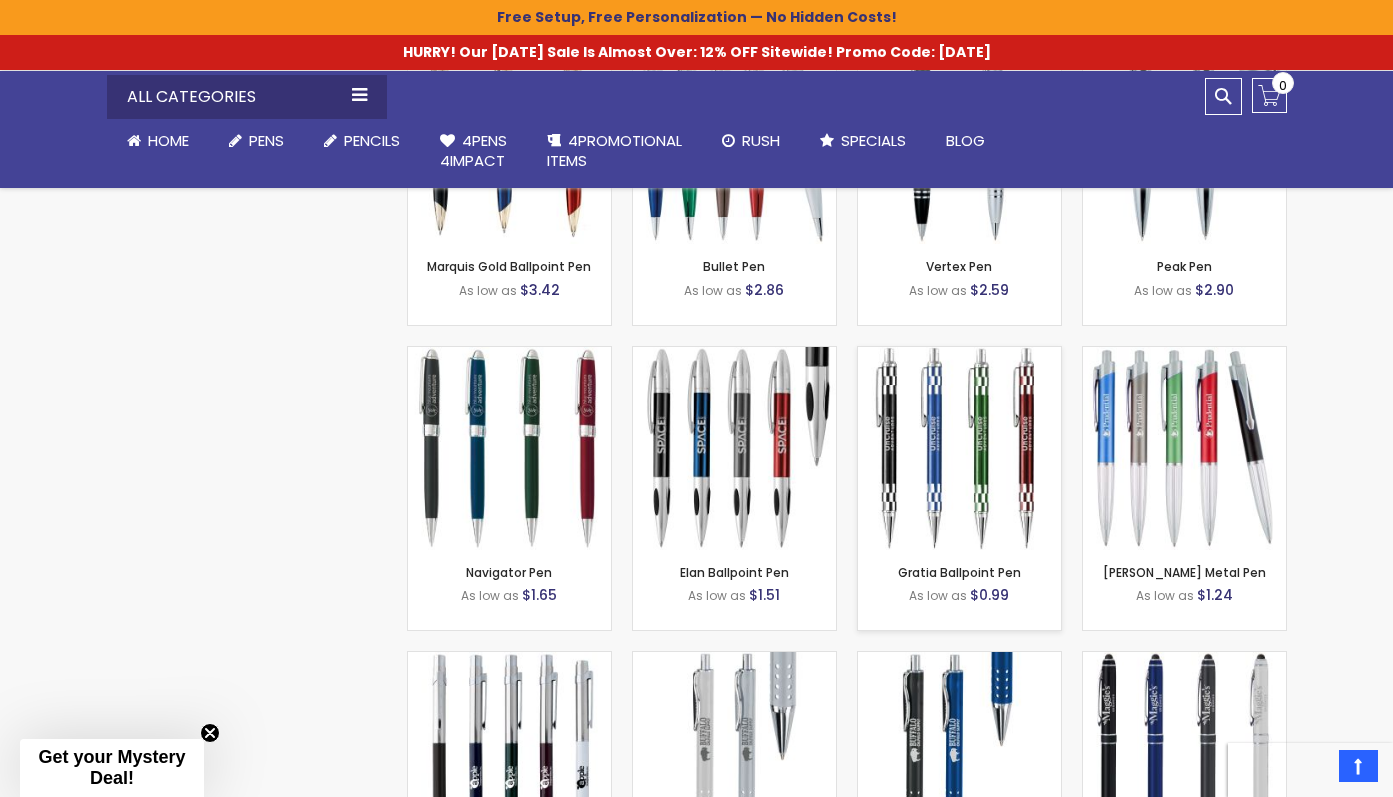scroll, scrollTop: 3806, scrollLeft: 0, axis: vertical 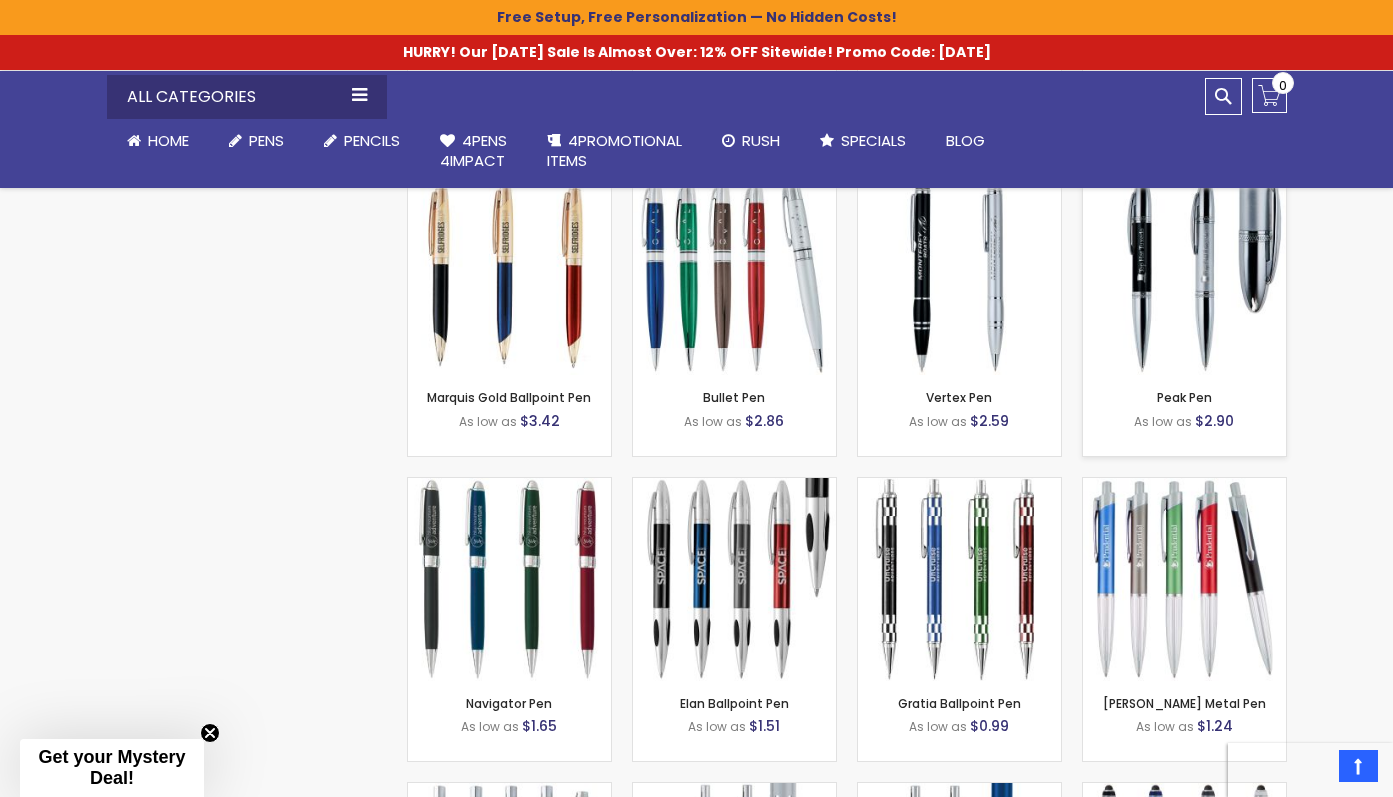 click on "-
**
+
Add to Cart" at bounding box center [1184, 342] 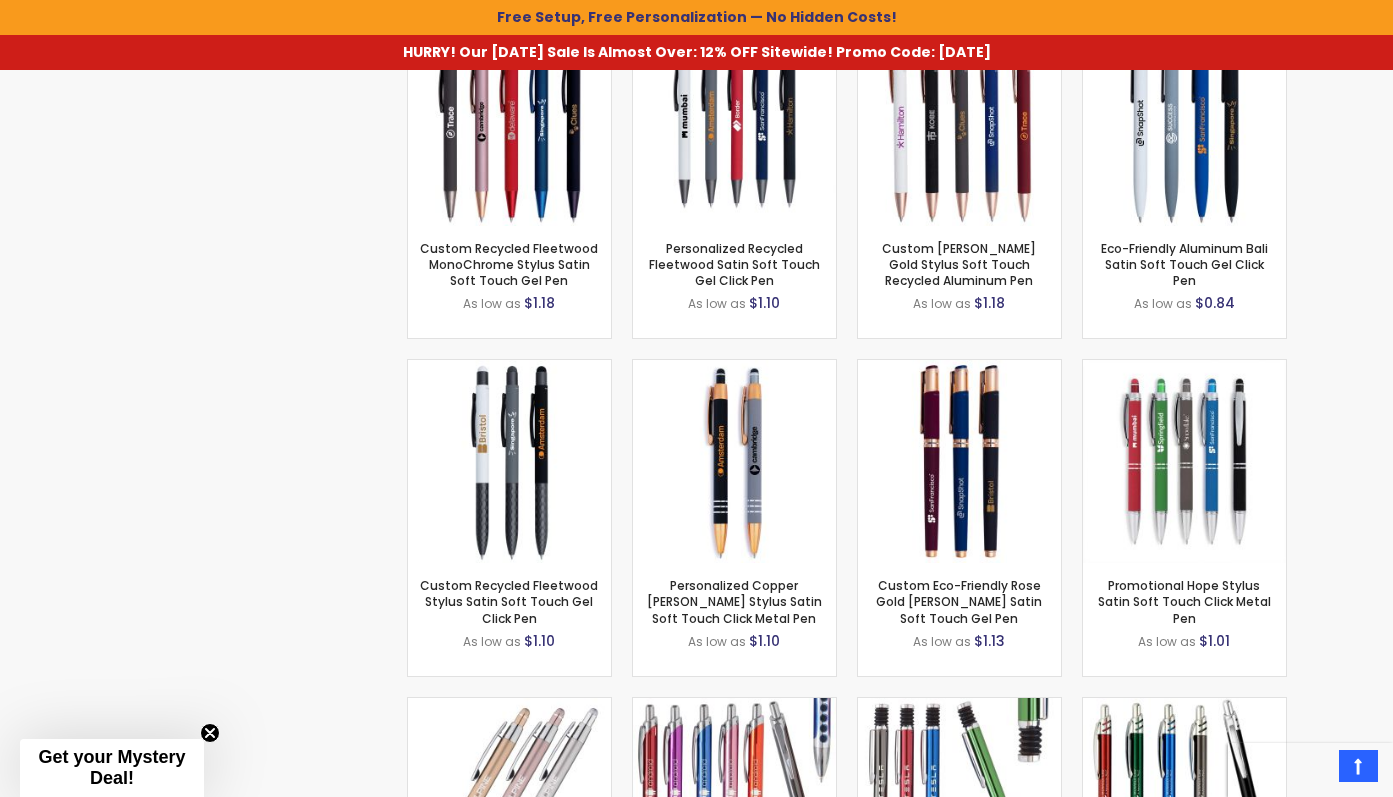 scroll, scrollTop: 0, scrollLeft: 0, axis: both 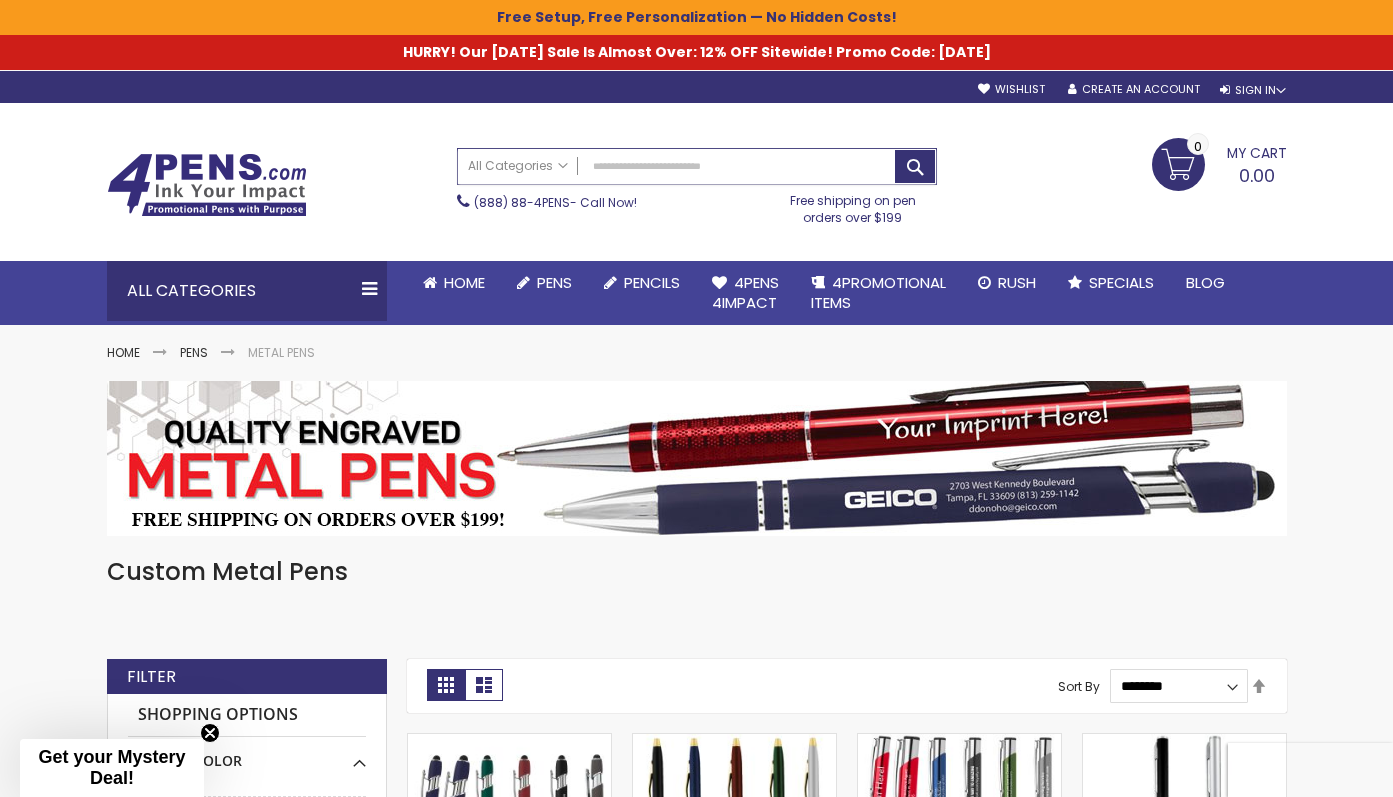 click on "Search" at bounding box center (697, 166) 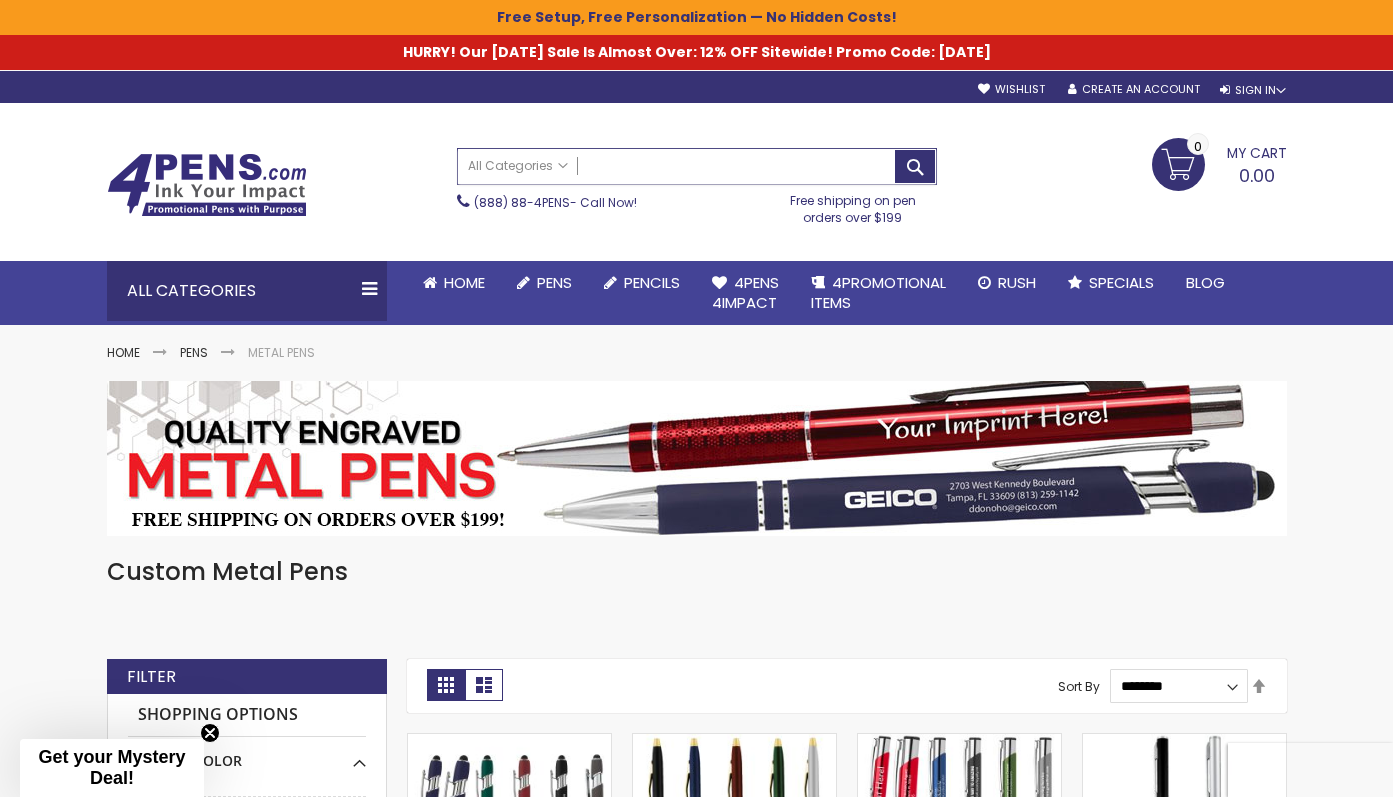 paste on "*****" 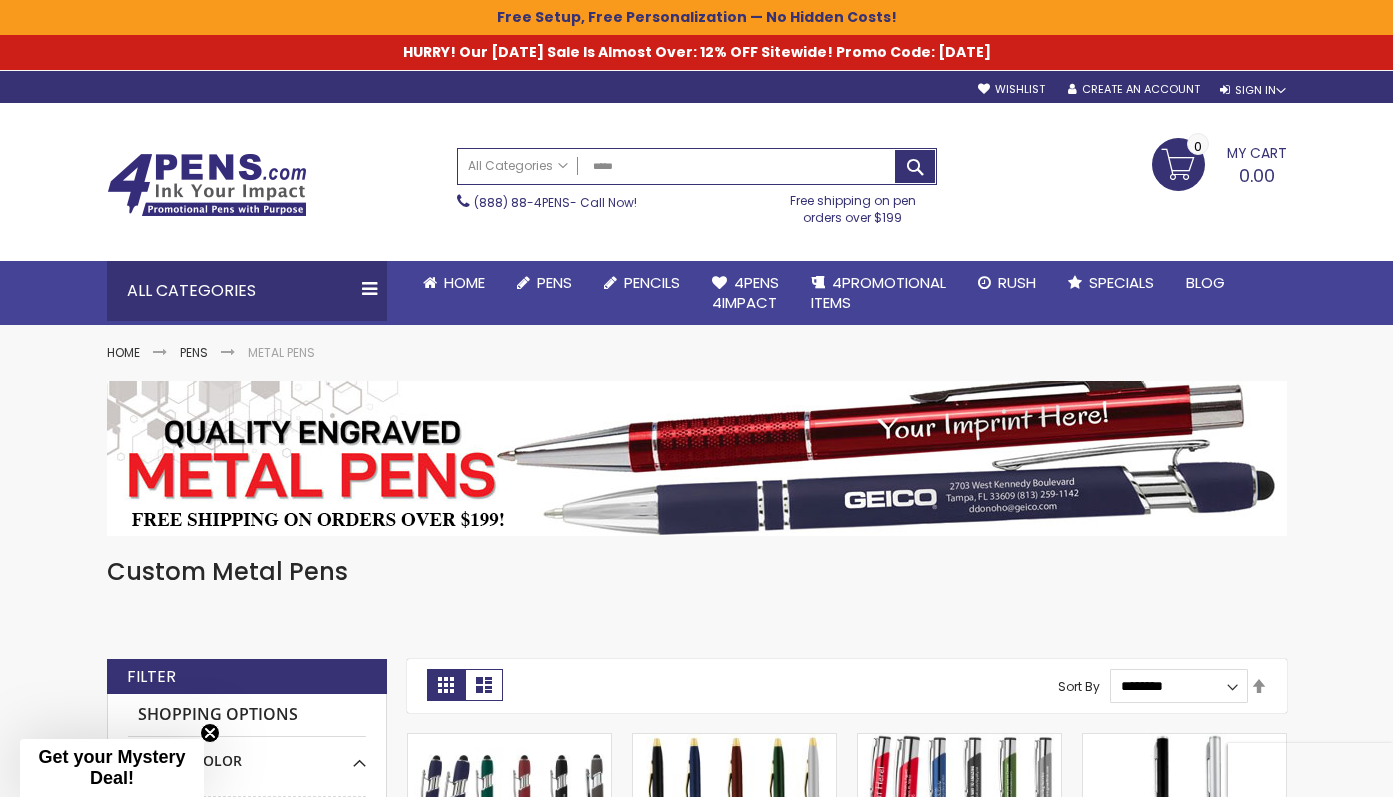 type on "*****" 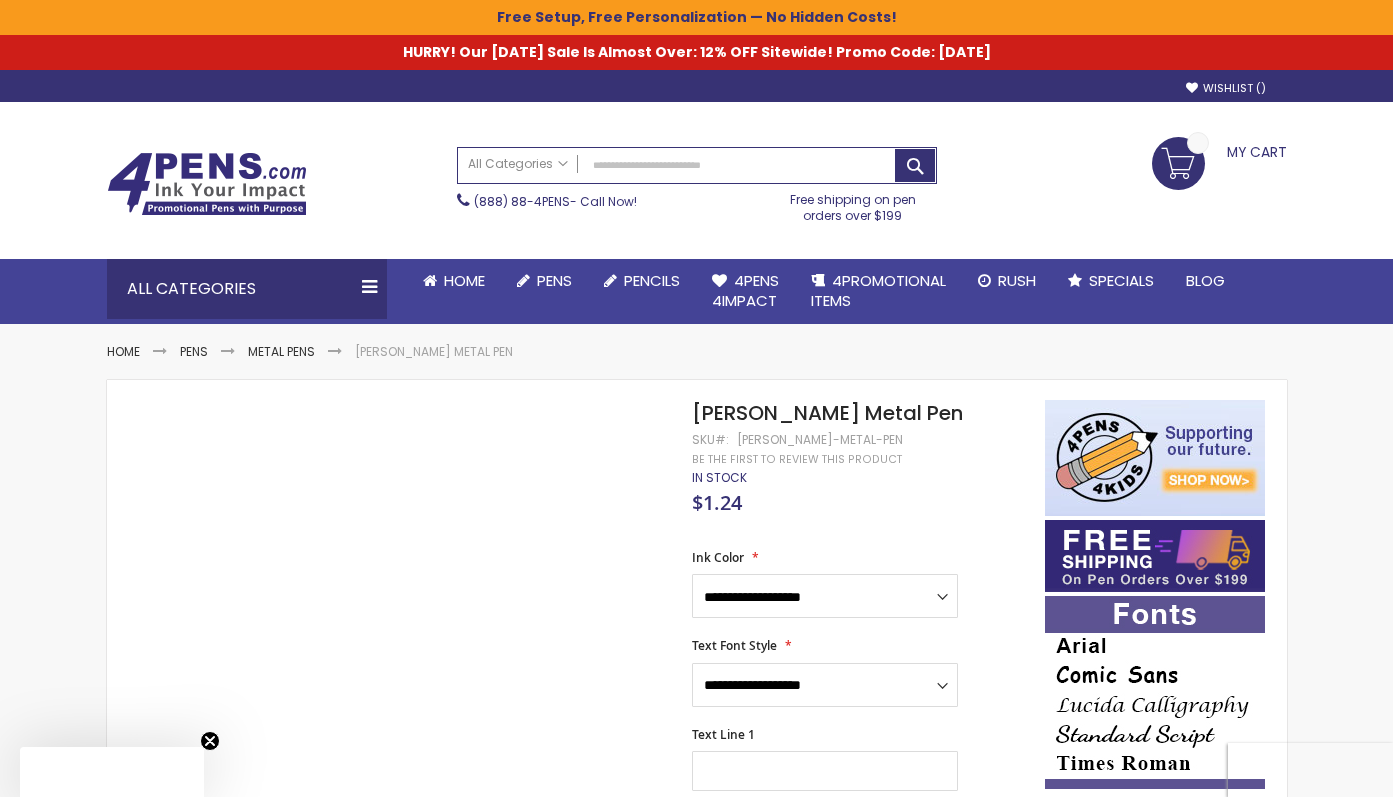 scroll, scrollTop: 0, scrollLeft: 0, axis: both 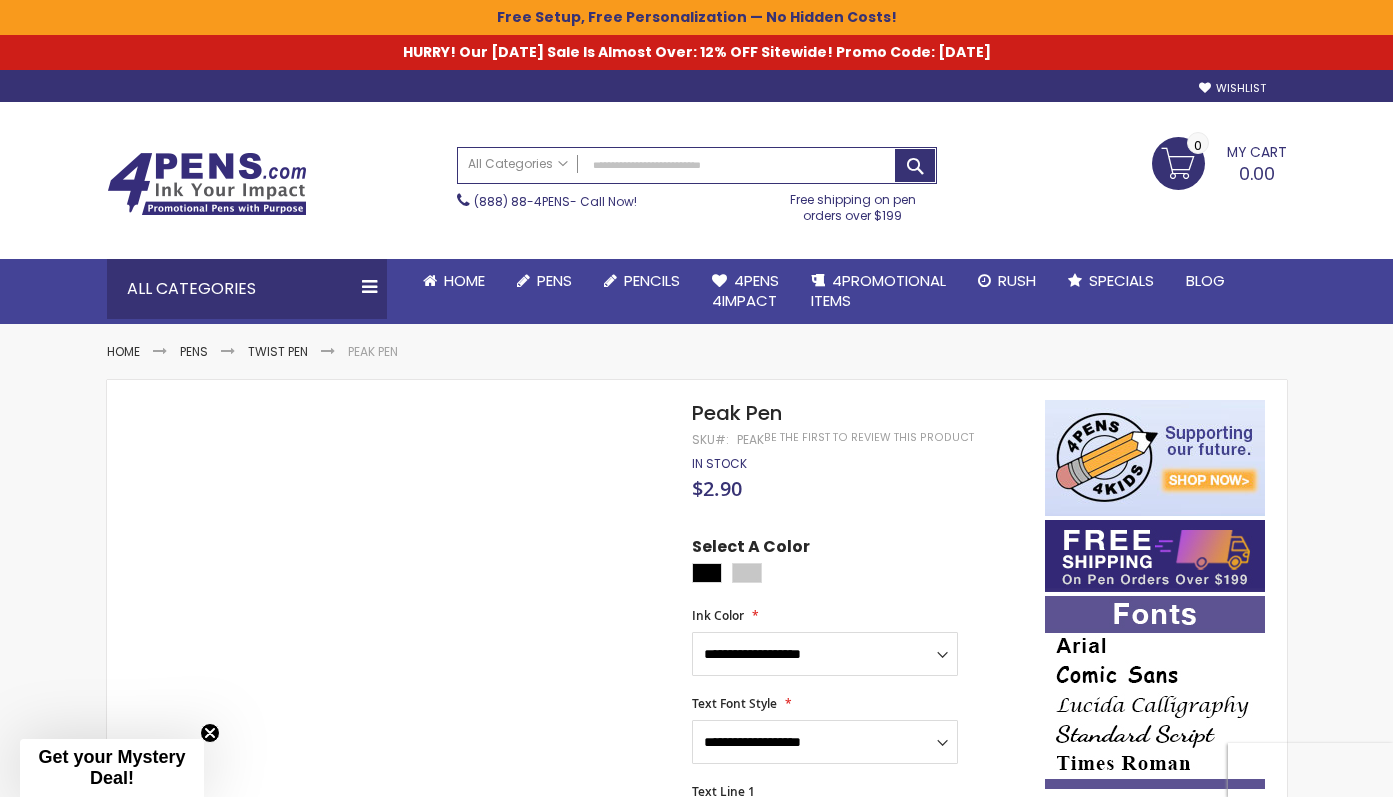 click on "Select A Color" at bounding box center [858, 562] 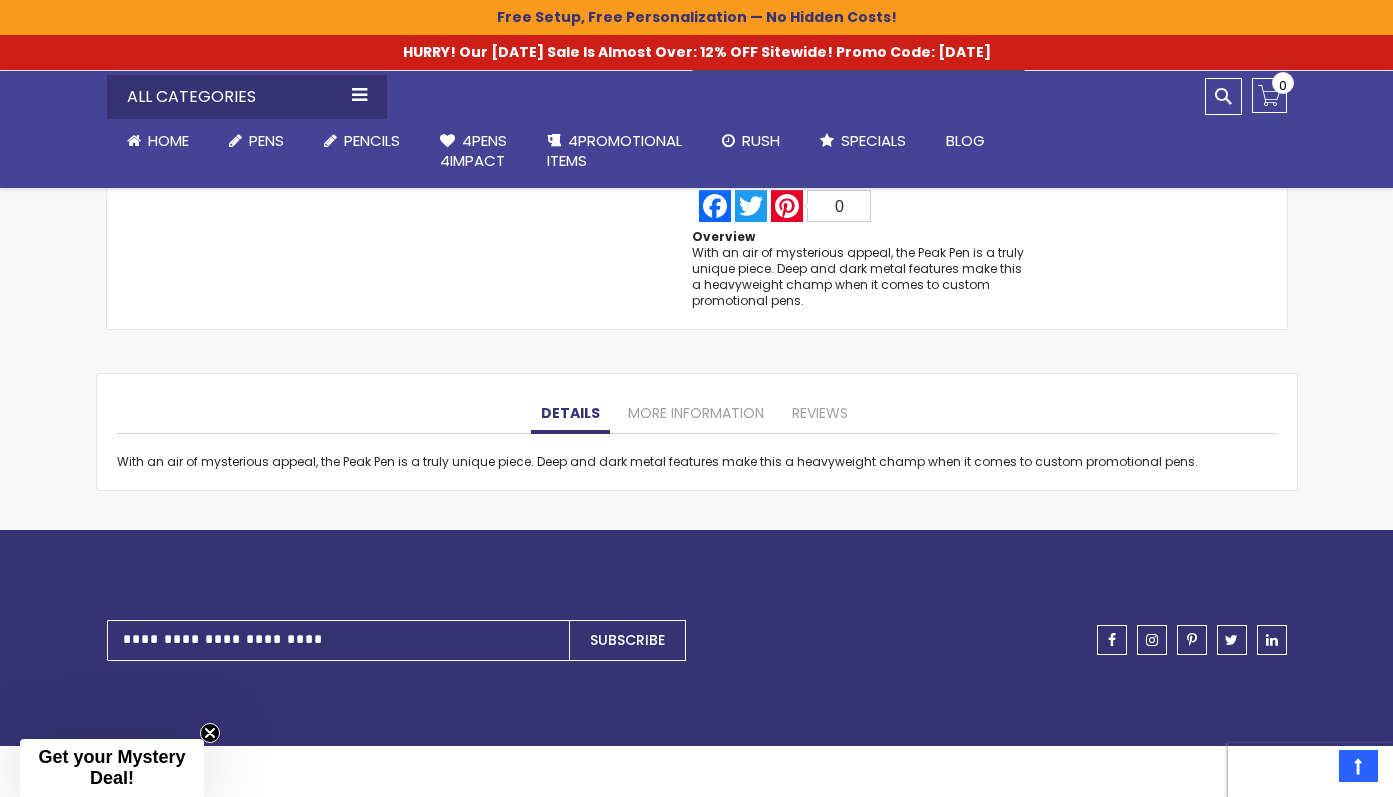 scroll, scrollTop: 1289, scrollLeft: 0, axis: vertical 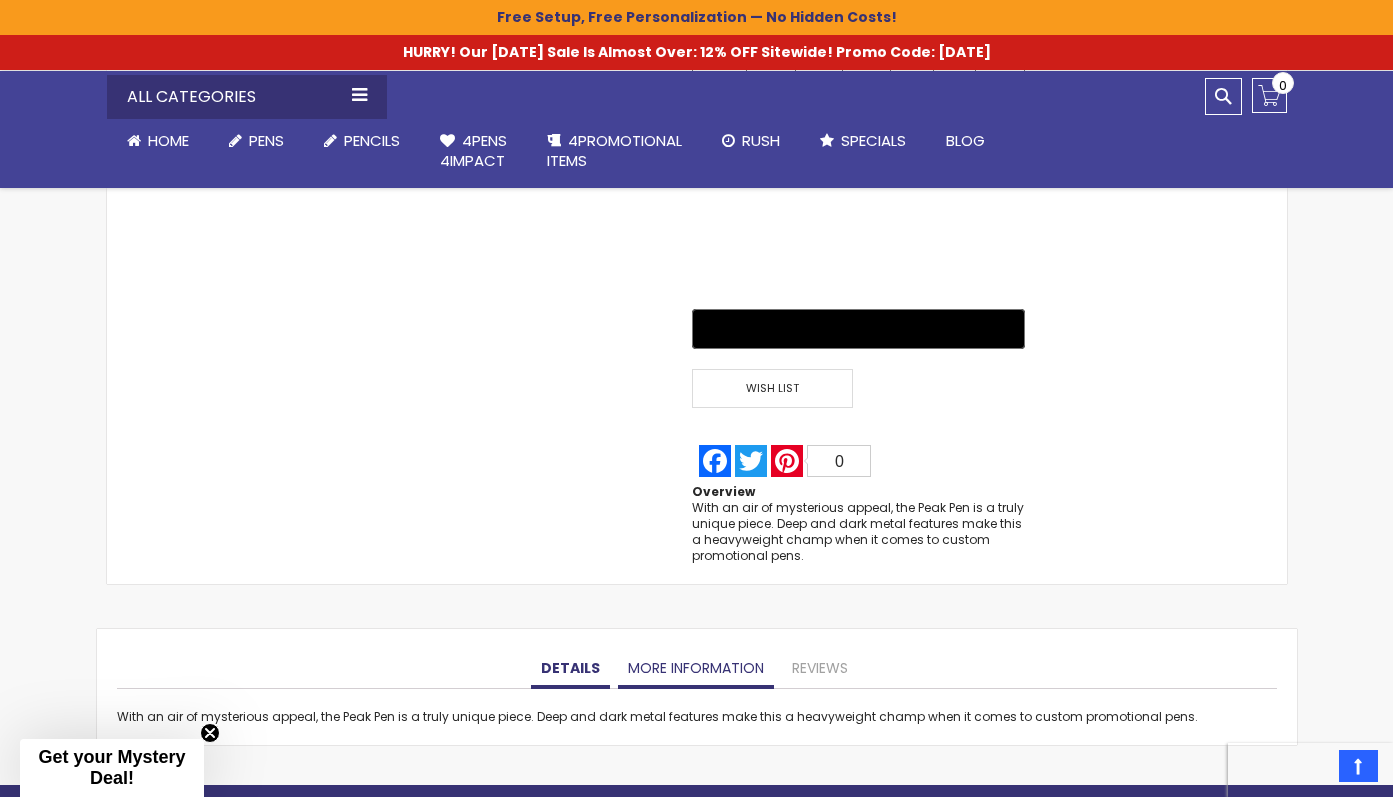 click on "More Information" at bounding box center (696, 669) 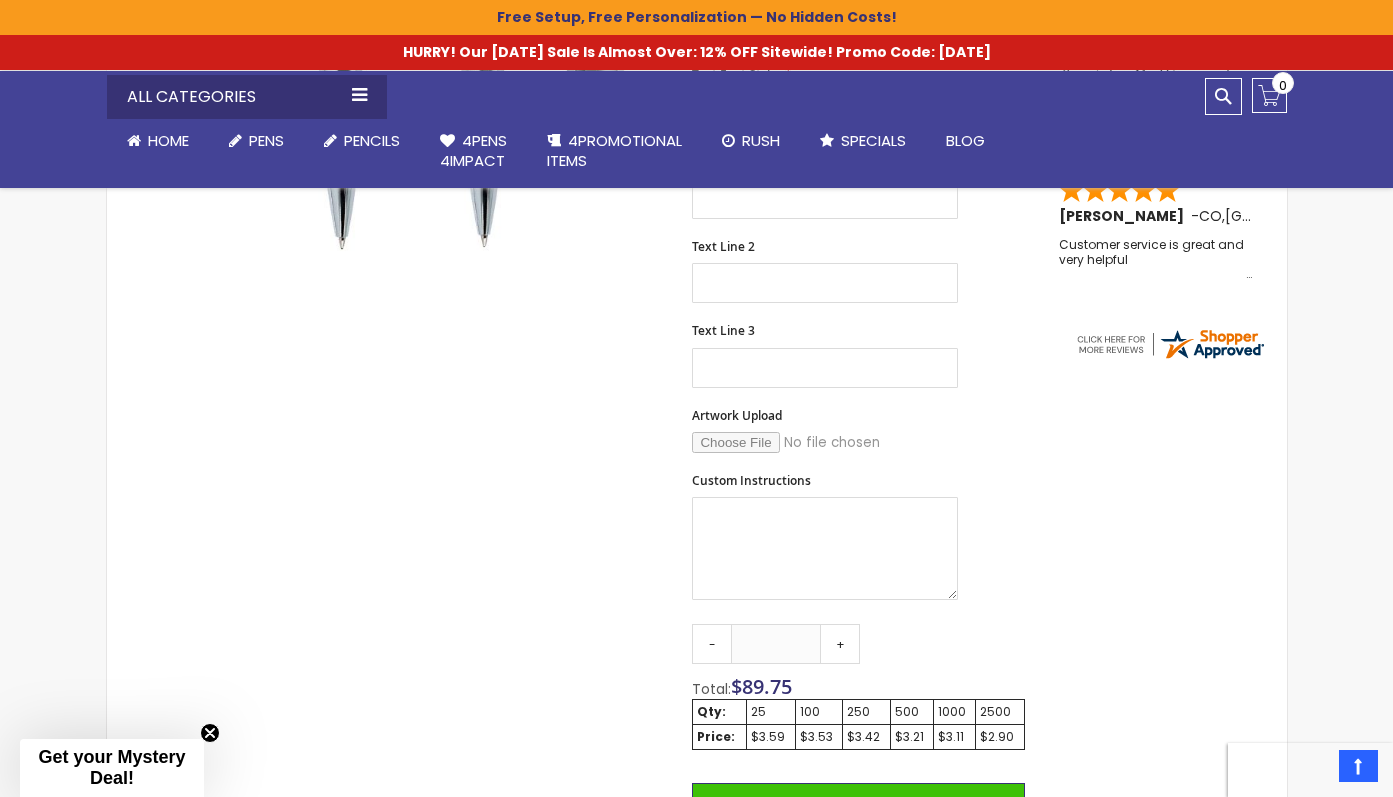 scroll, scrollTop: 503, scrollLeft: 0, axis: vertical 